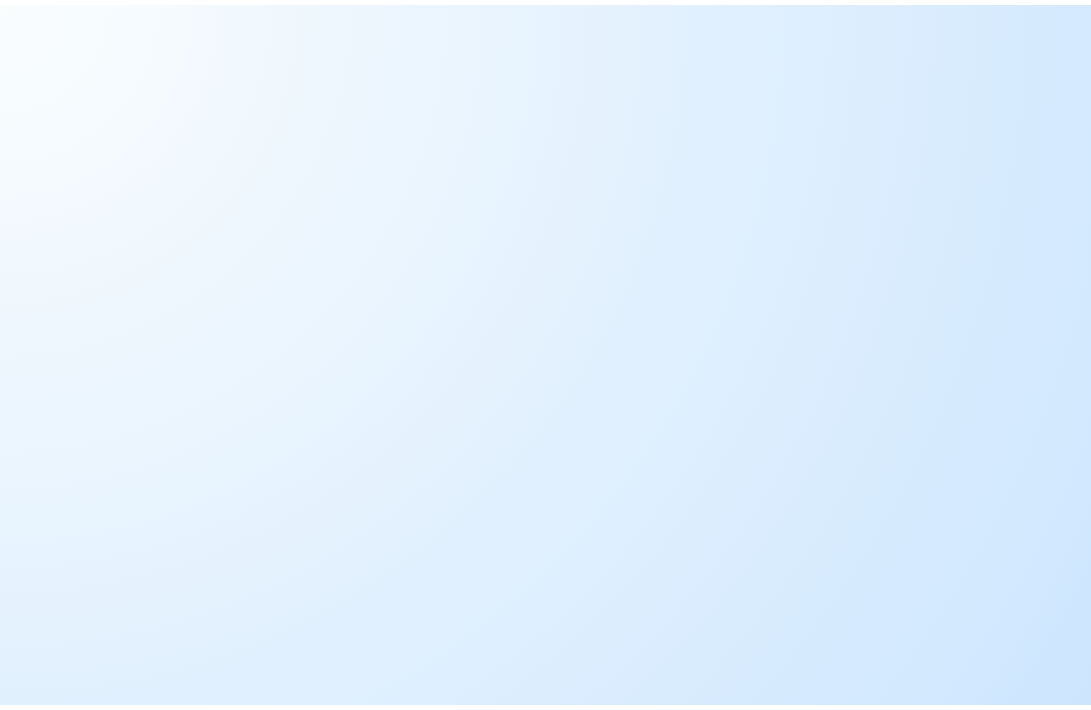 scroll, scrollTop: 0, scrollLeft: 0, axis: both 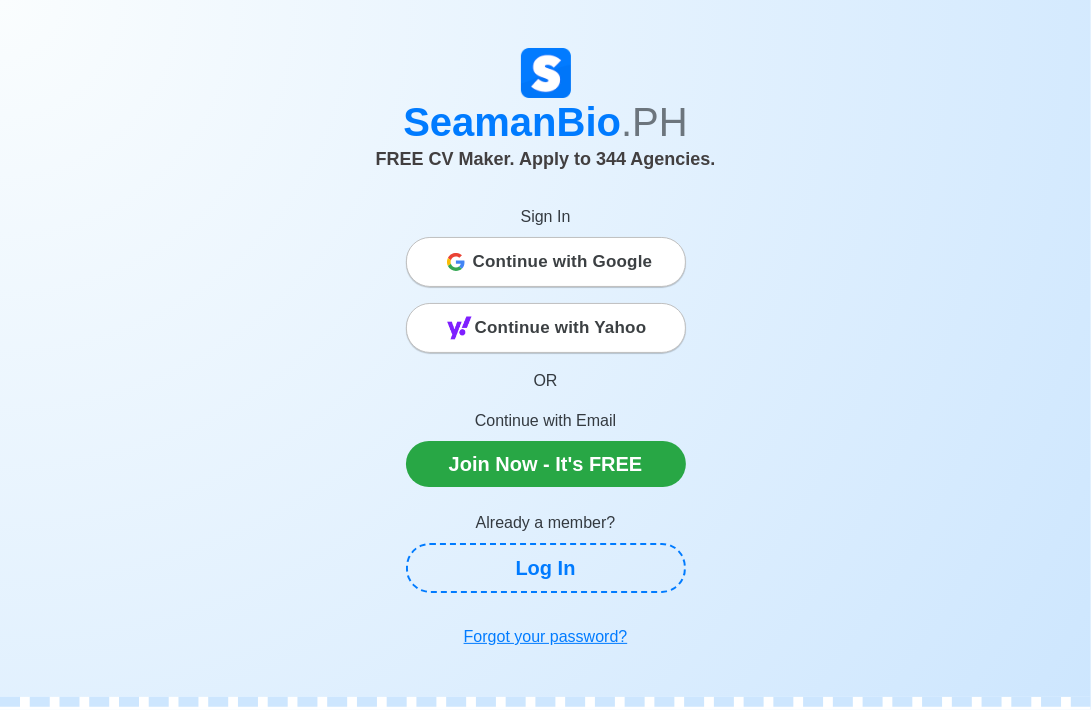 click on "Continue with Google" at bounding box center [563, 262] 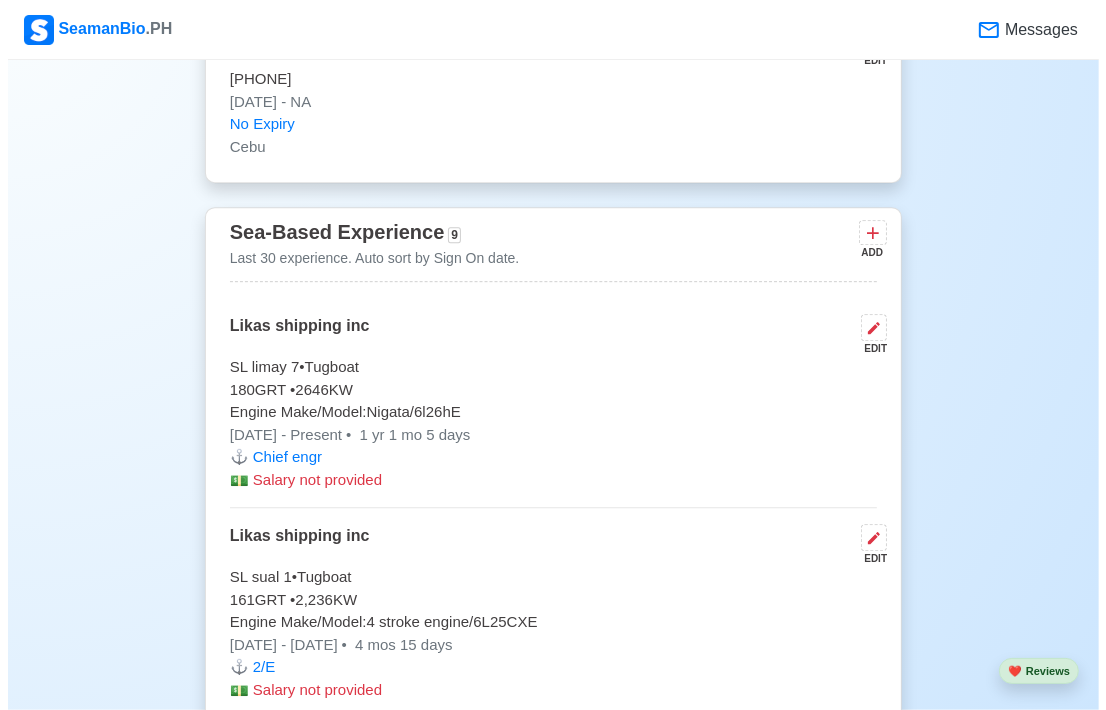 scroll, scrollTop: 4200, scrollLeft: 0, axis: vertical 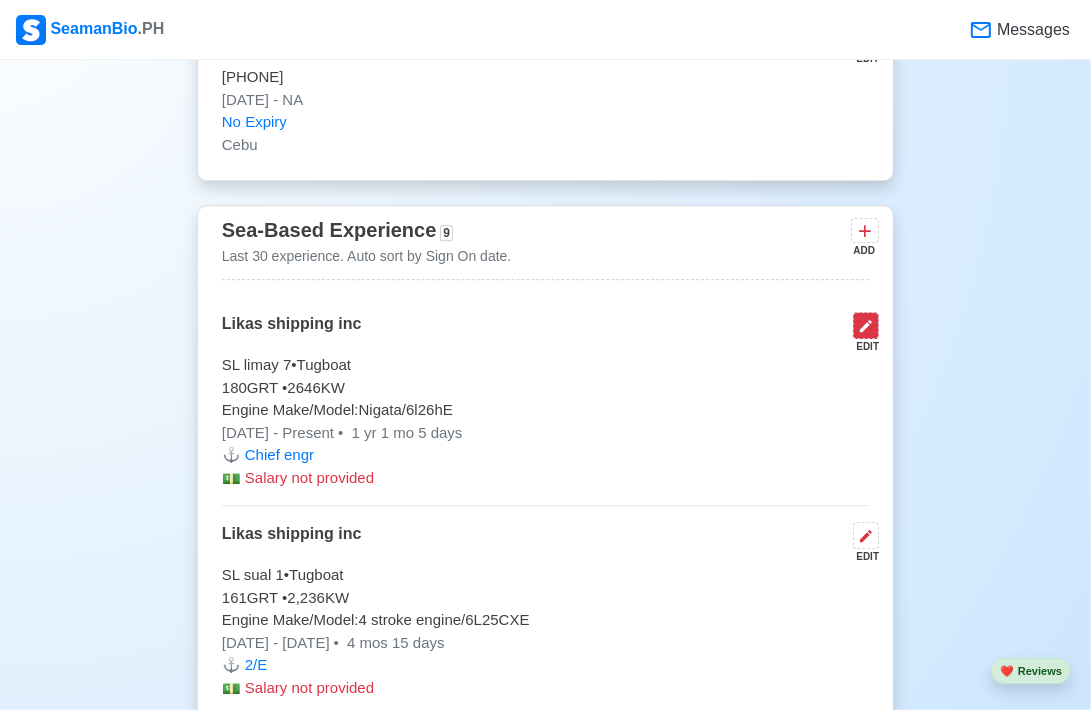 click 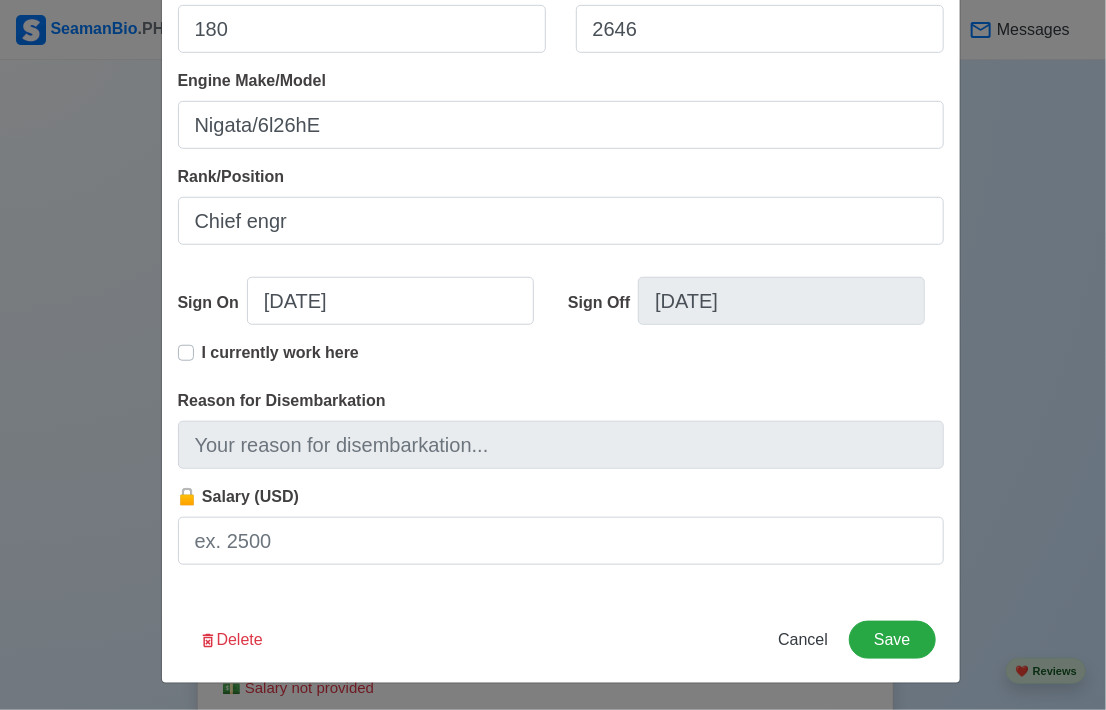 scroll, scrollTop: 0, scrollLeft: 0, axis: both 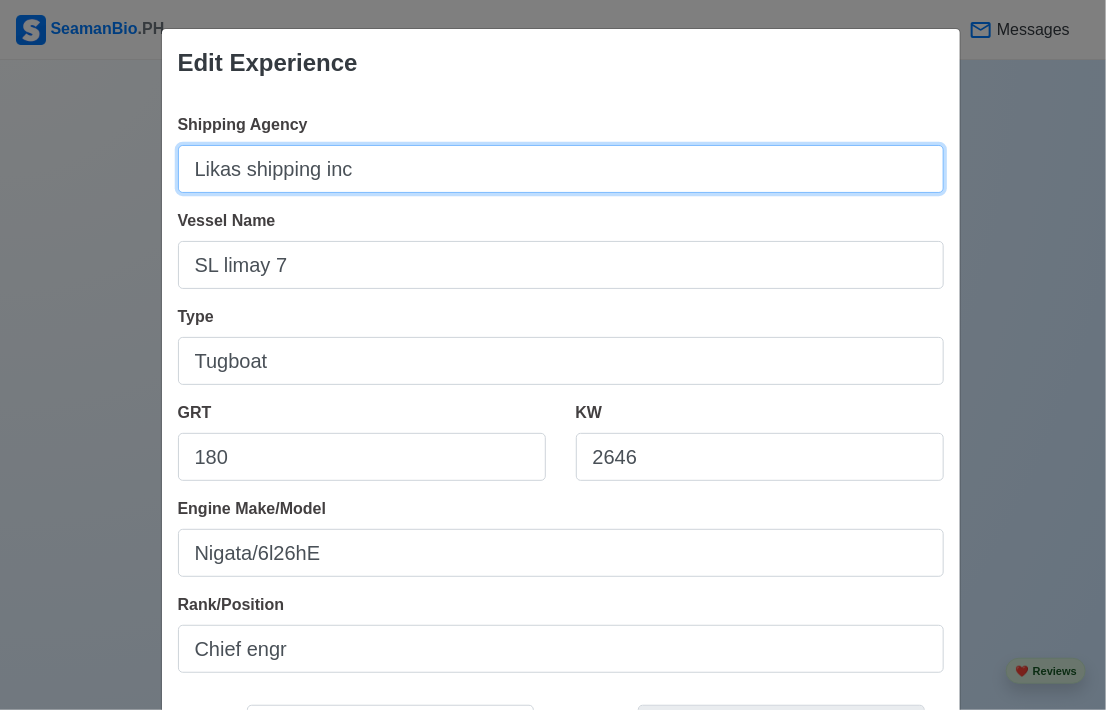 click on "Likas shipping inc" at bounding box center [561, 169] 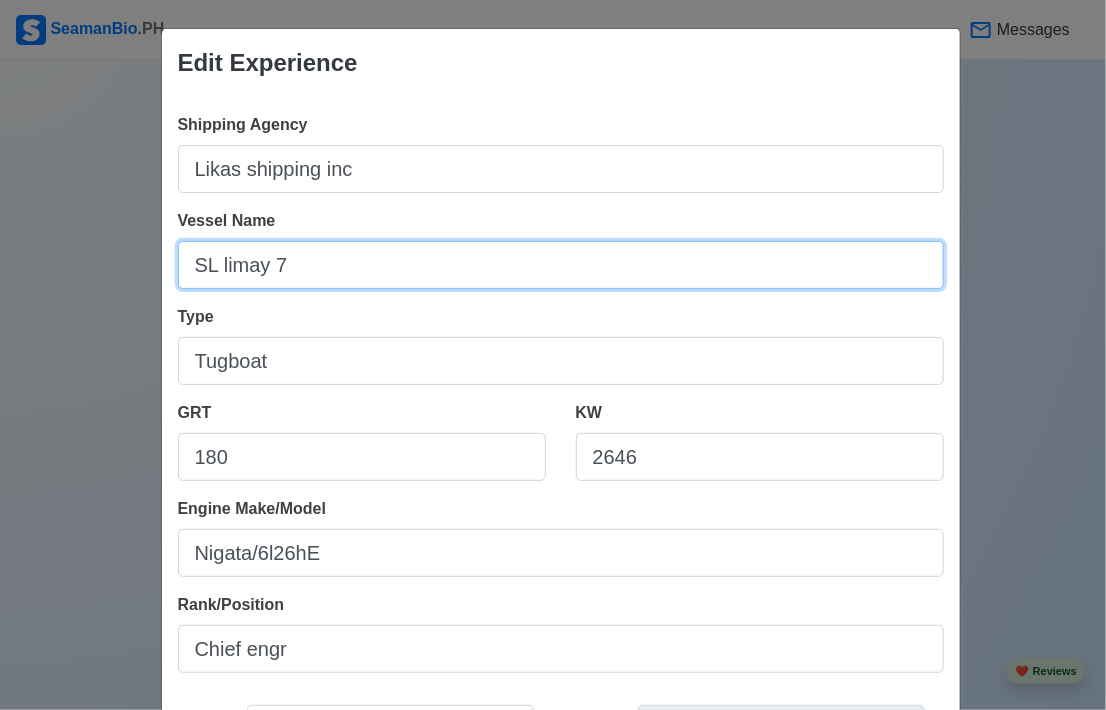 click on "SL limay 7" at bounding box center (561, 265) 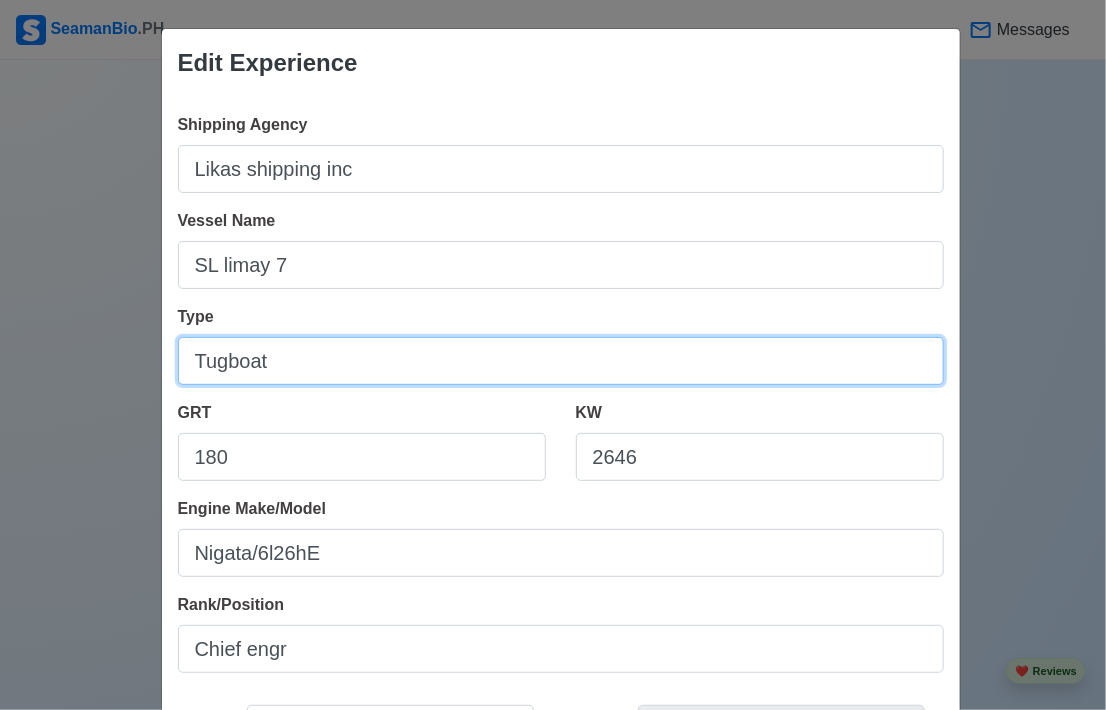 click on "Tugboat" at bounding box center (561, 361) 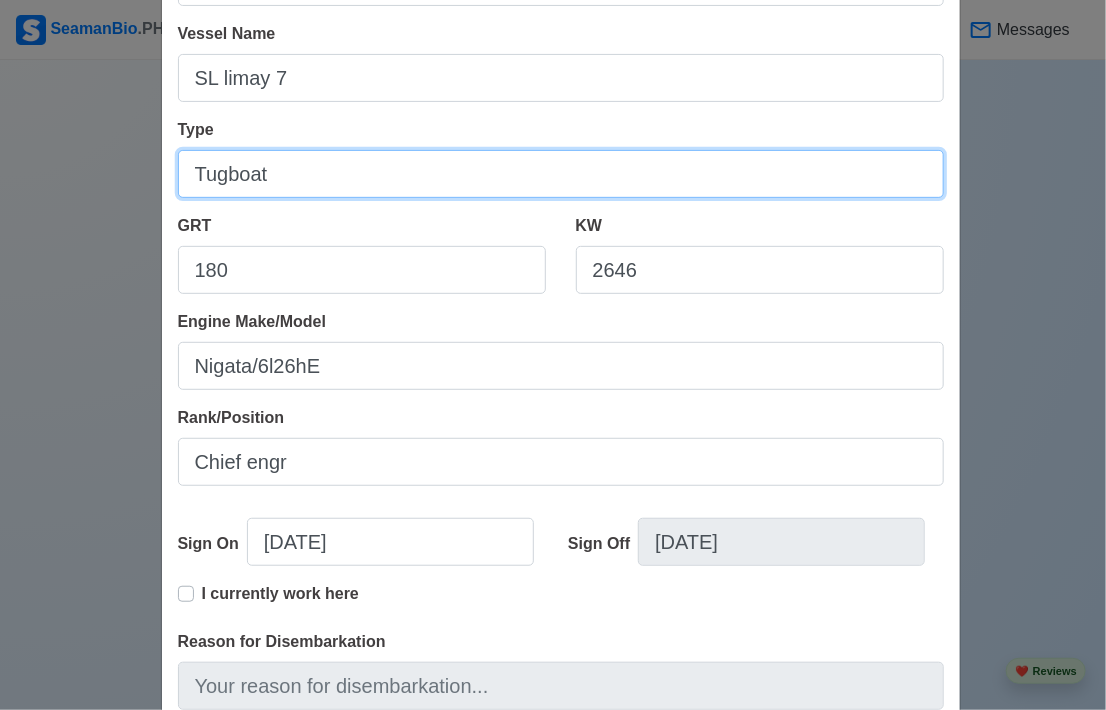 scroll, scrollTop: 200, scrollLeft: 0, axis: vertical 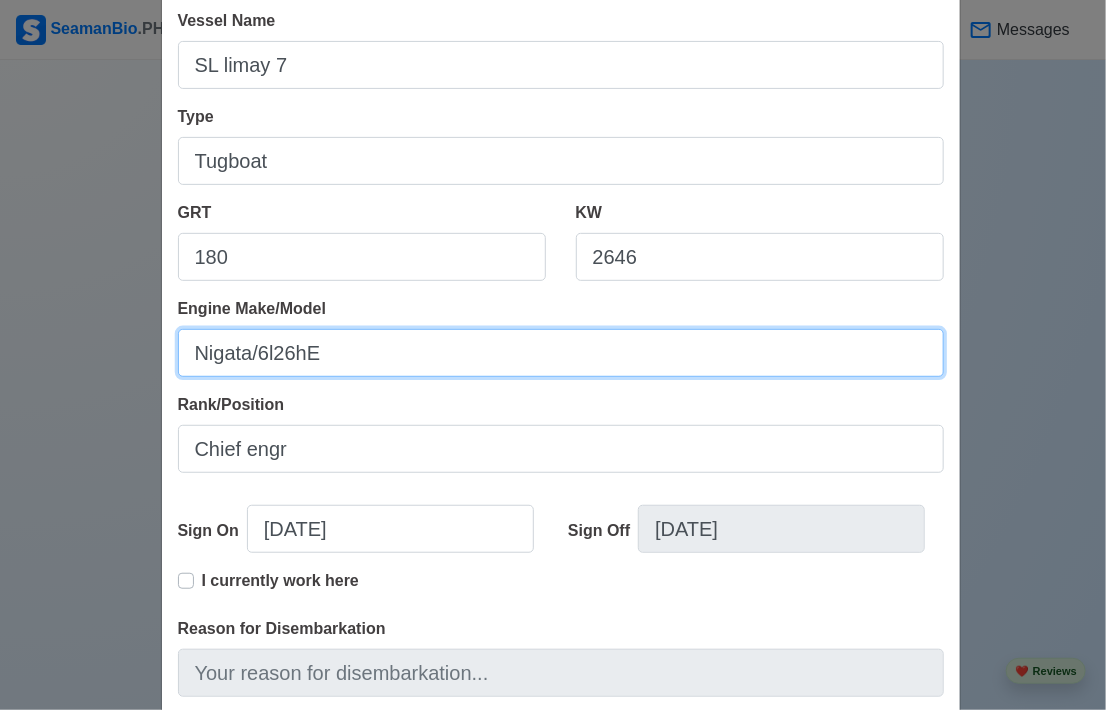 click on "Nigata/6l26hE" at bounding box center (561, 353) 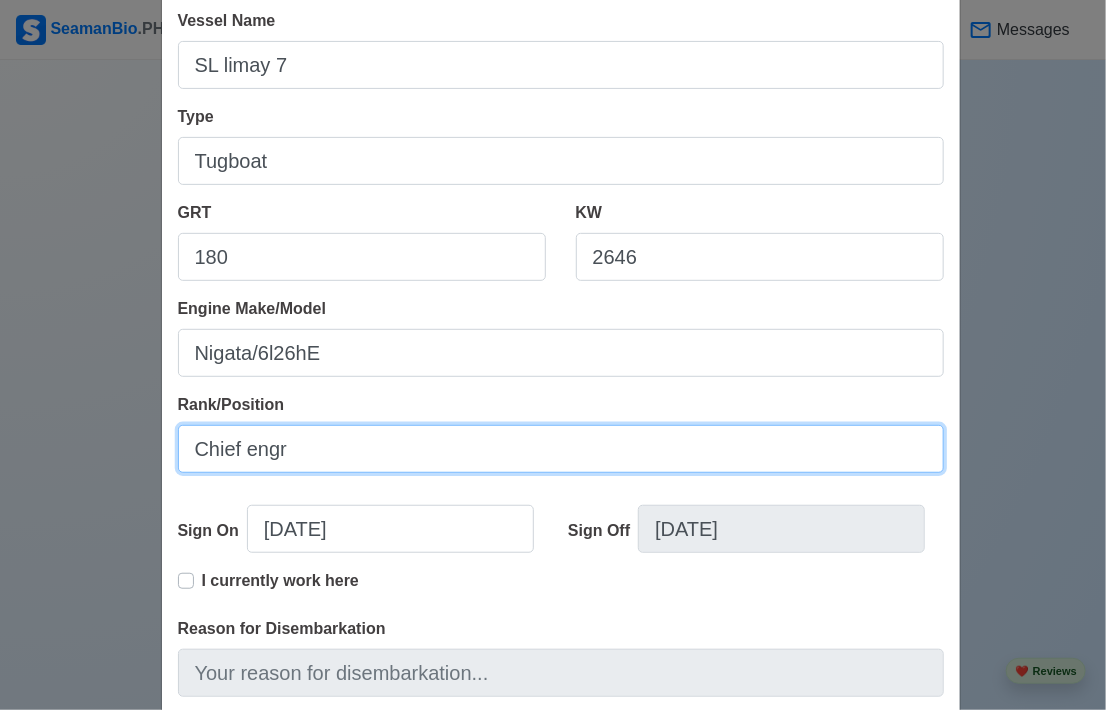 click on "Chief engr" at bounding box center (561, 449) 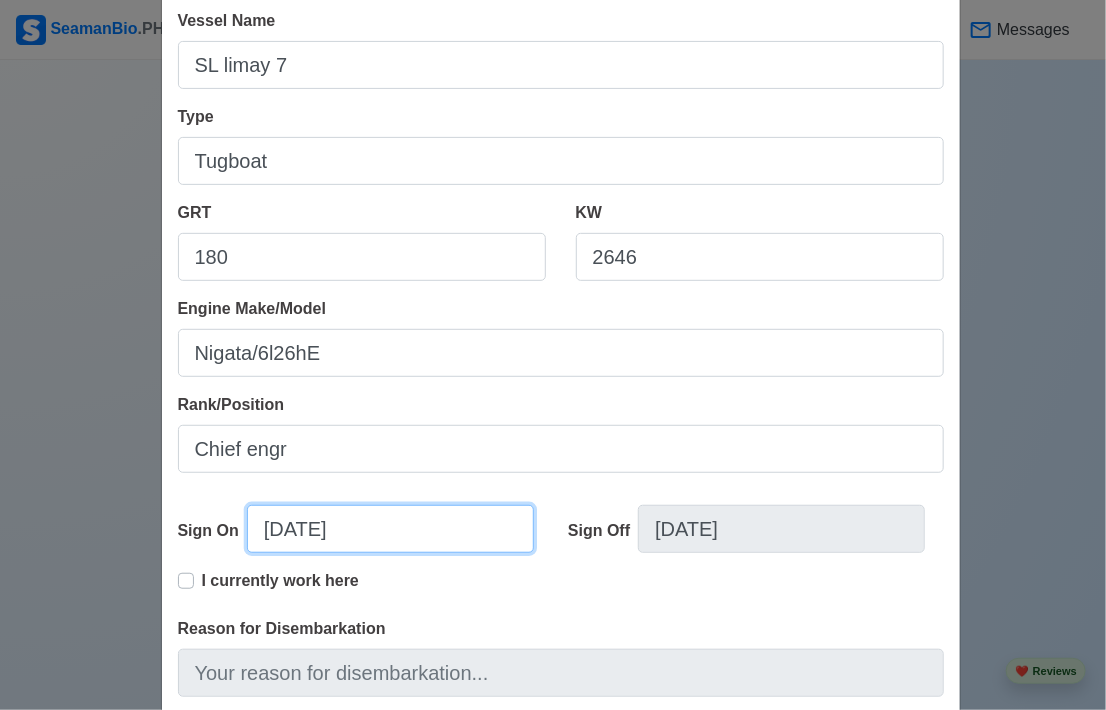 click on "[DATE]" at bounding box center [390, 529] 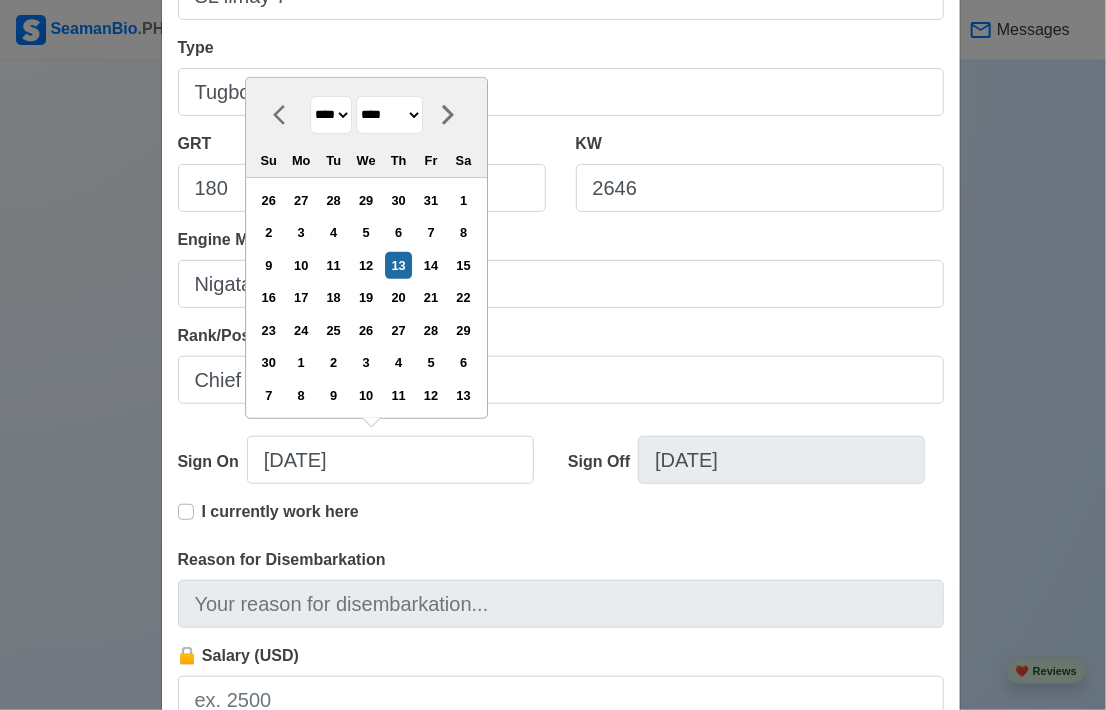 scroll, scrollTop: 400, scrollLeft: 0, axis: vertical 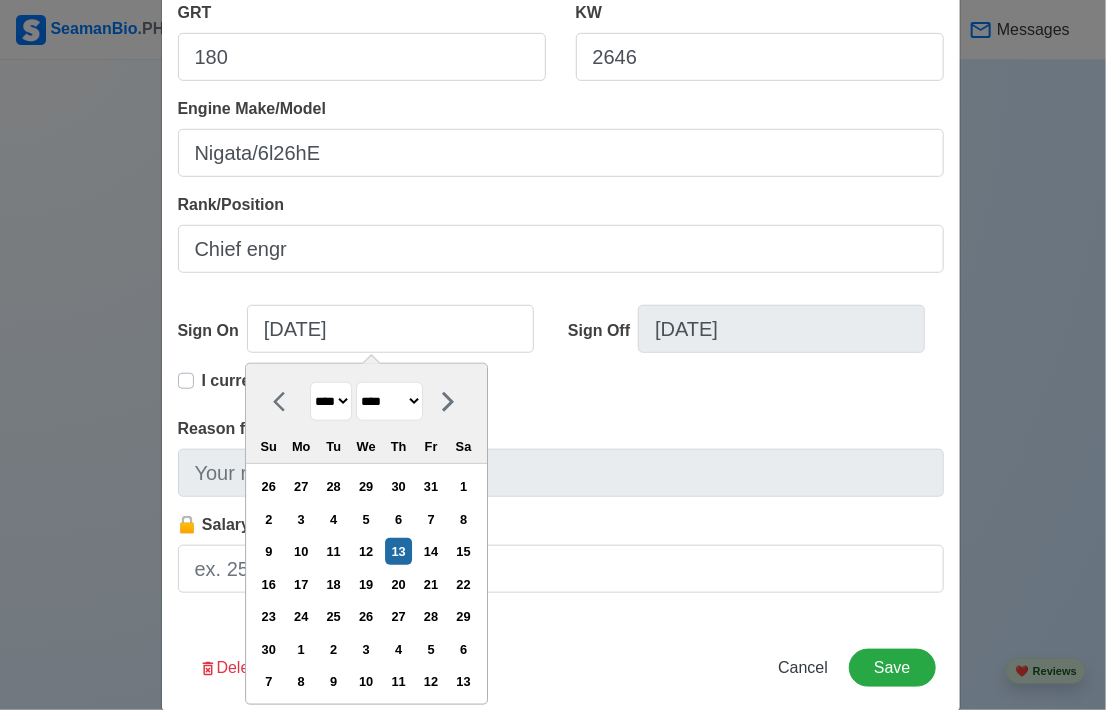 drag, startPoint x: 736, startPoint y: 333, endPoint x: 647, endPoint y: 431, distance: 132.38202 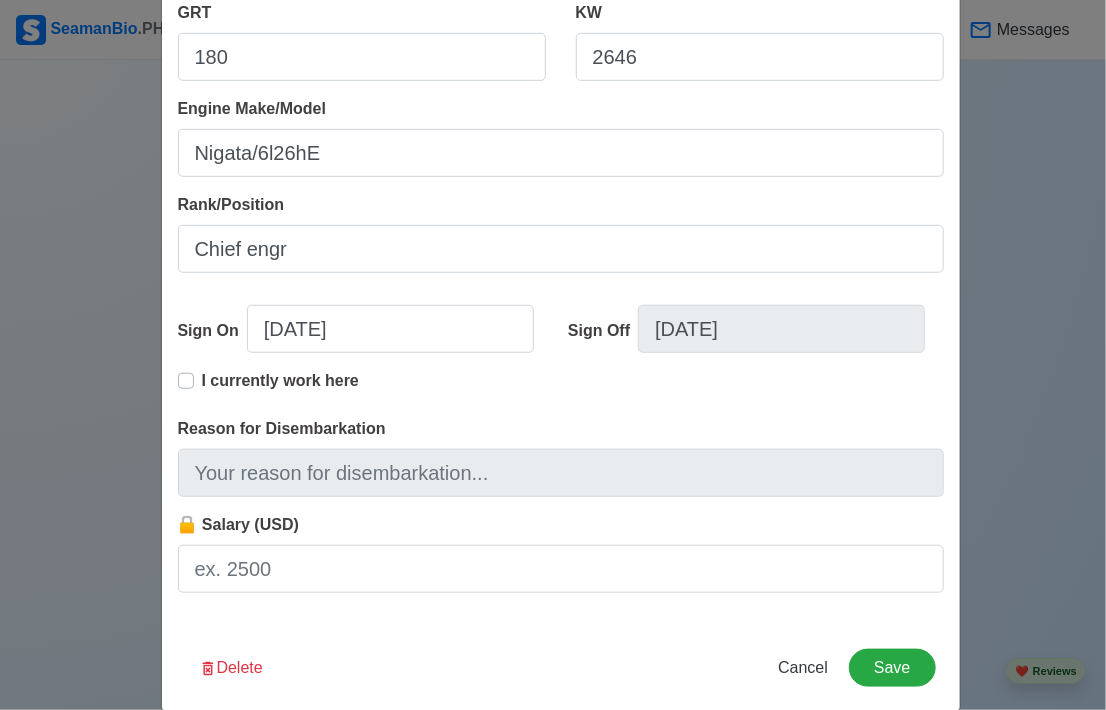 click on "Sign Off [DATE]" at bounding box center [748, 337] 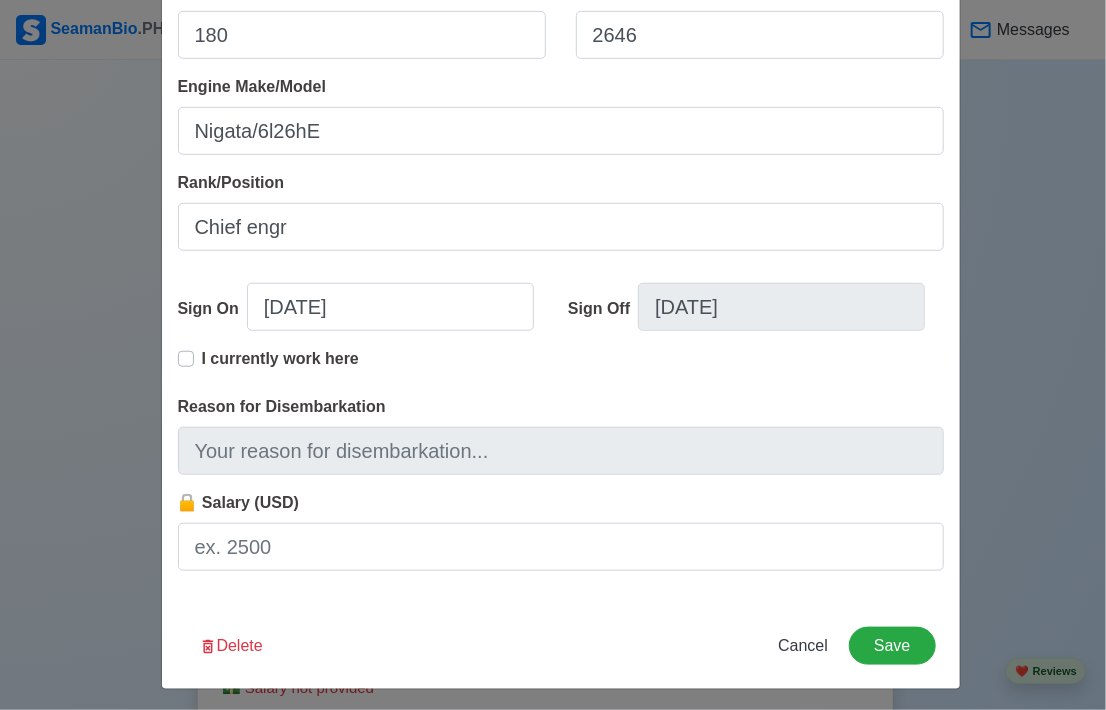 scroll, scrollTop: 428, scrollLeft: 0, axis: vertical 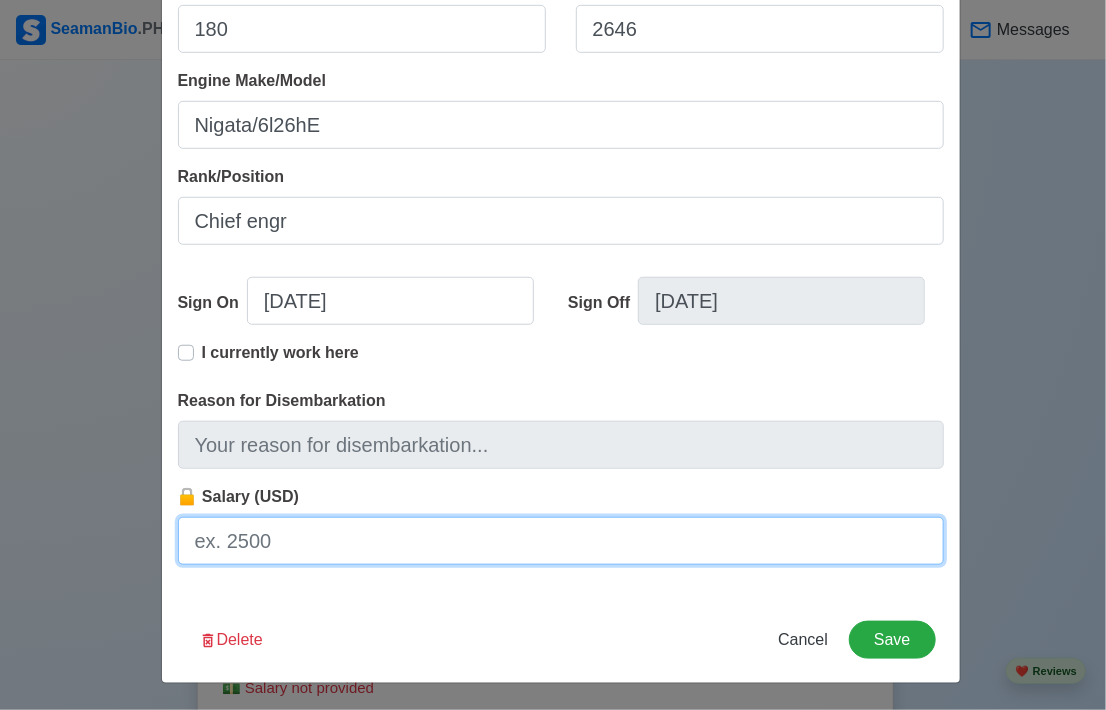 click on "🔒 Salary (USD)" at bounding box center [561, 541] 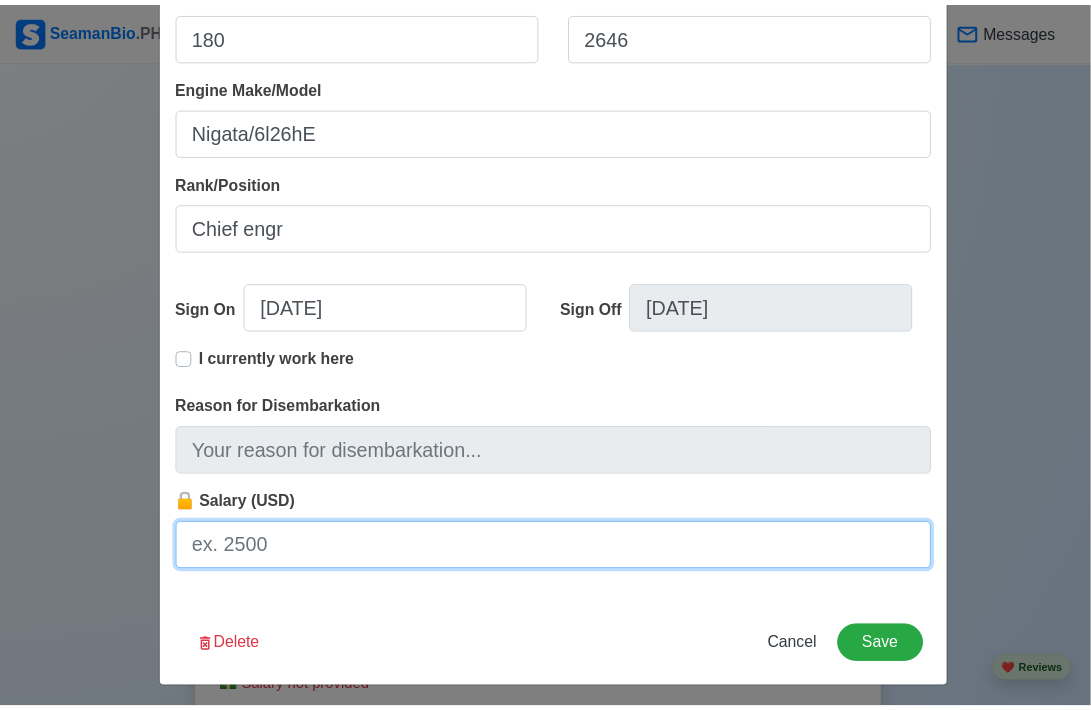 scroll, scrollTop: 428, scrollLeft: 0, axis: vertical 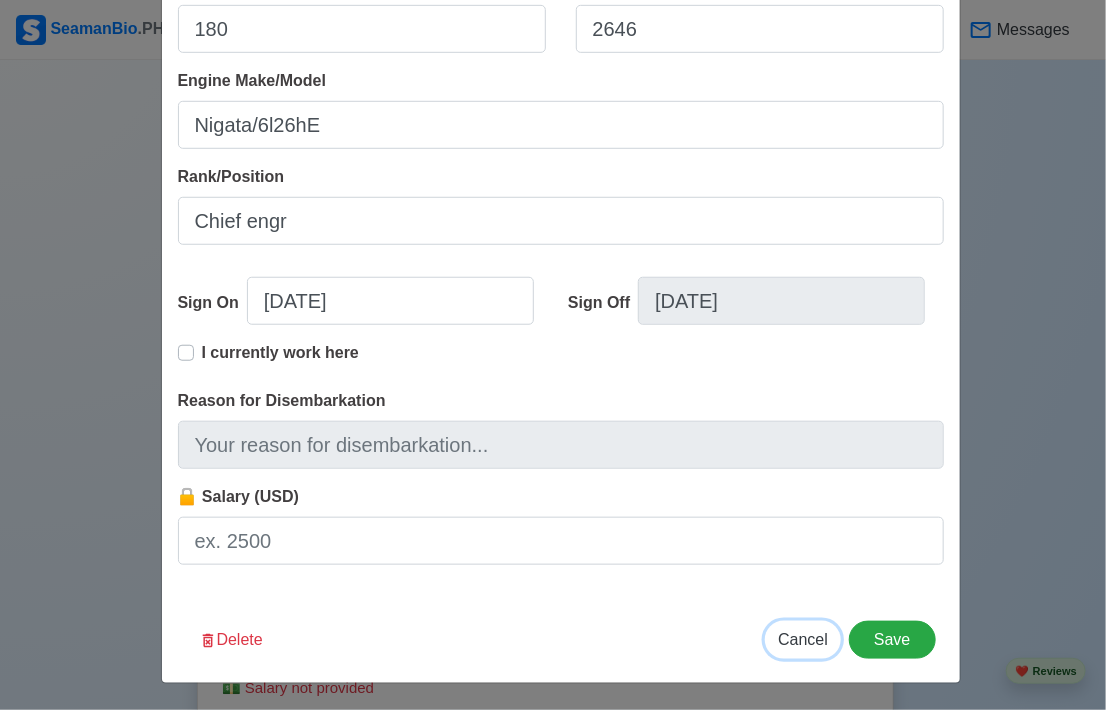 click on "Cancel" at bounding box center [803, 639] 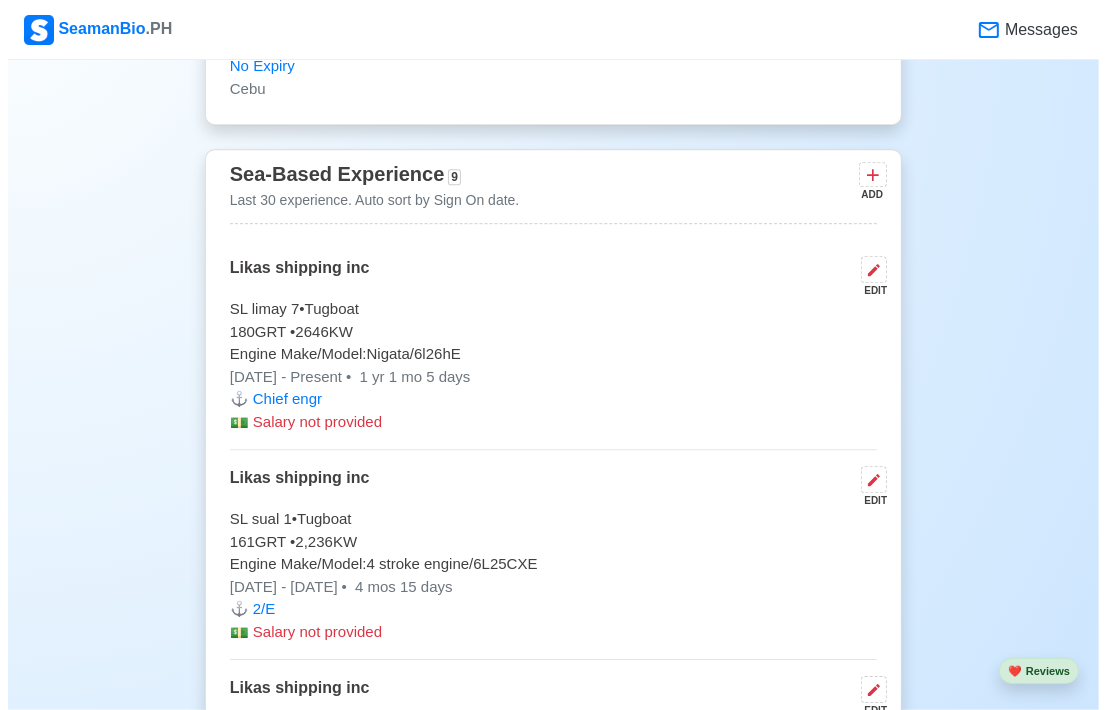 scroll, scrollTop: 4100, scrollLeft: 0, axis: vertical 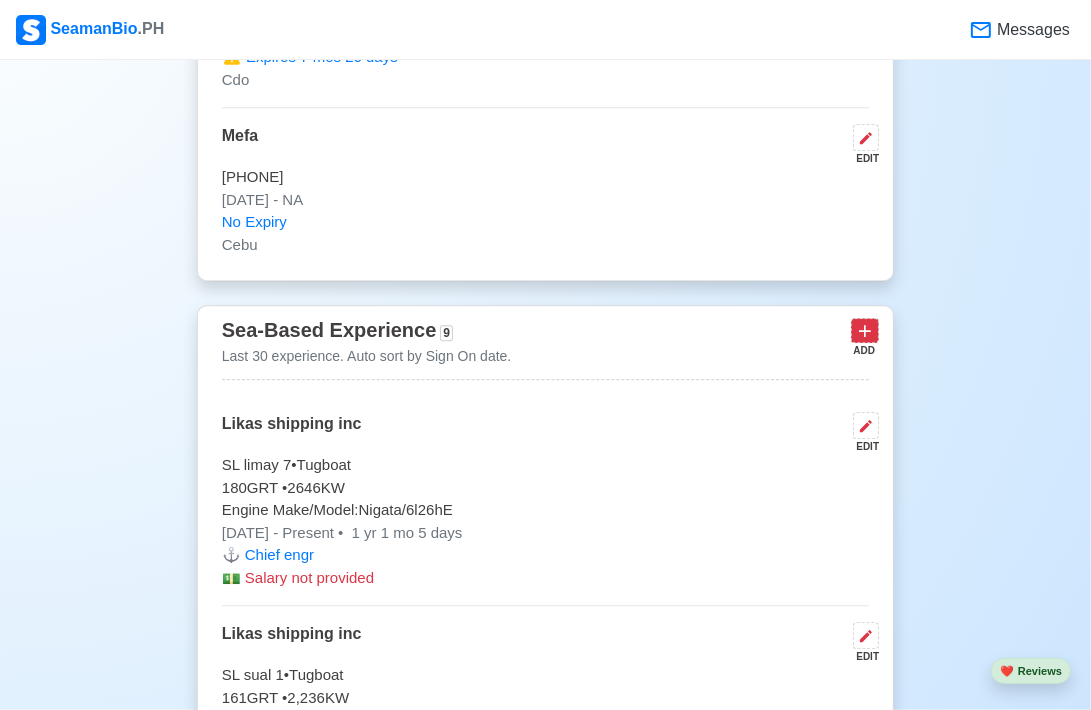 click 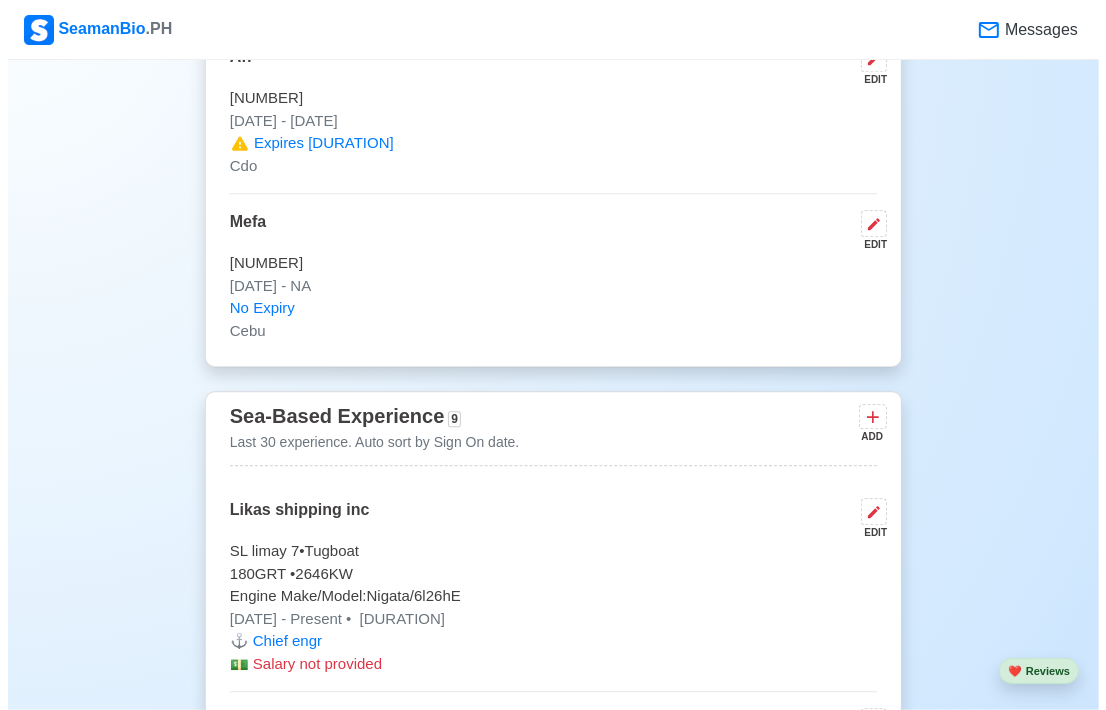 scroll, scrollTop: 4200, scrollLeft: 0, axis: vertical 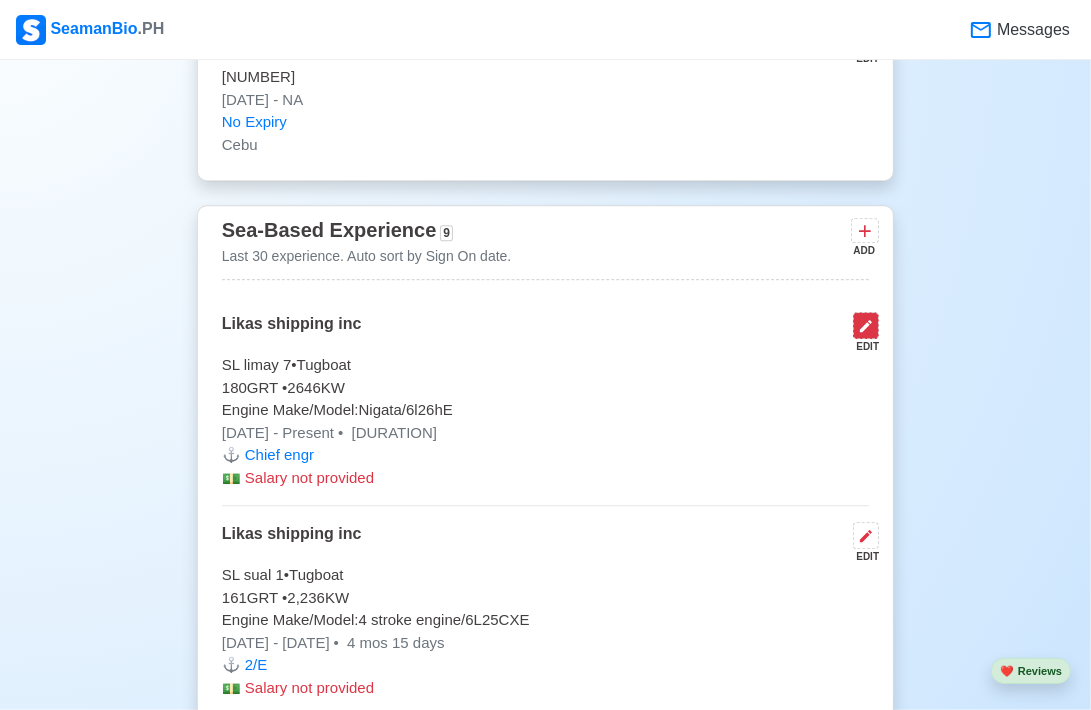 click 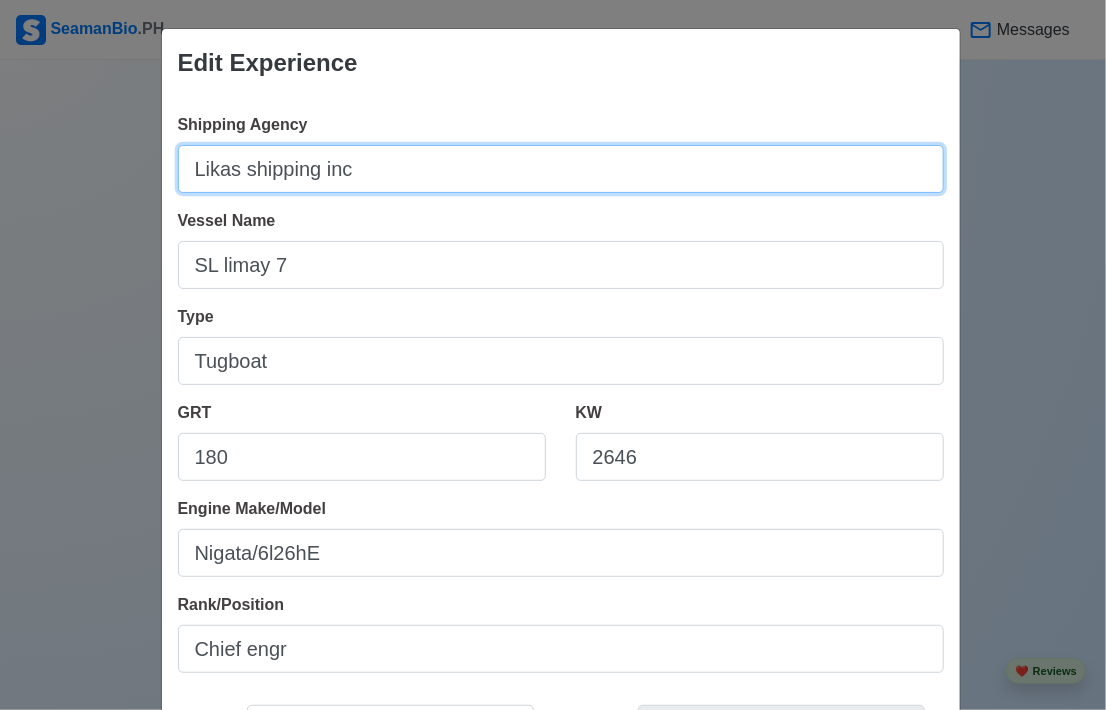 click on "Likas shipping inc" at bounding box center [561, 169] 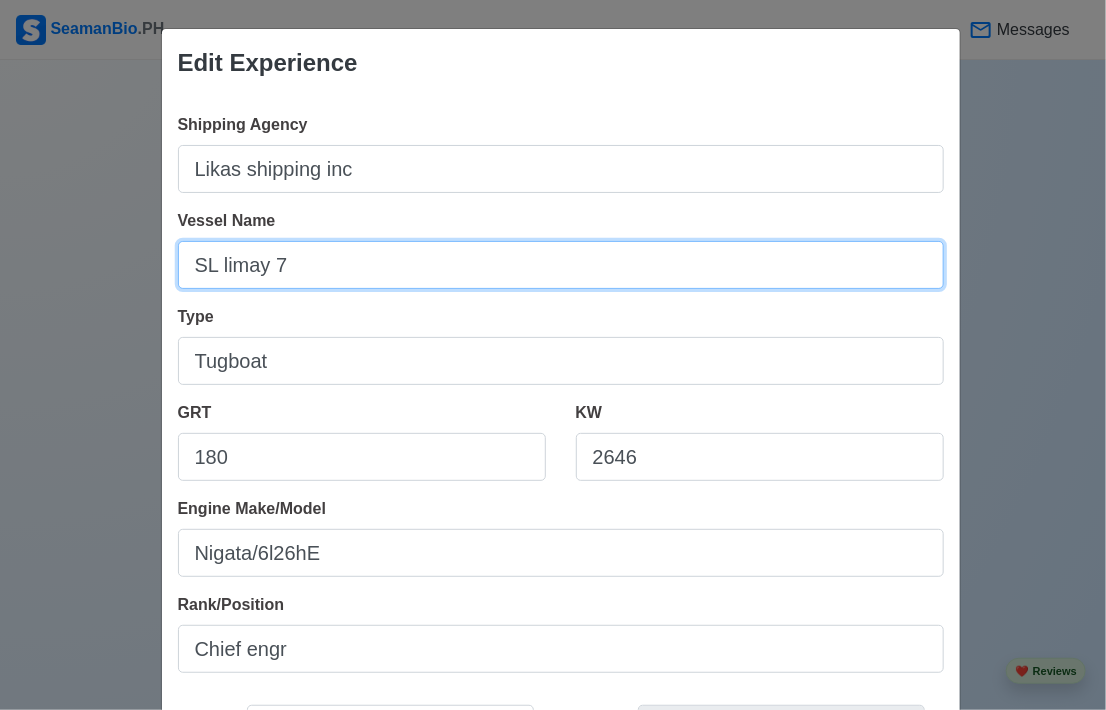 click on "SL limay 7" at bounding box center [561, 265] 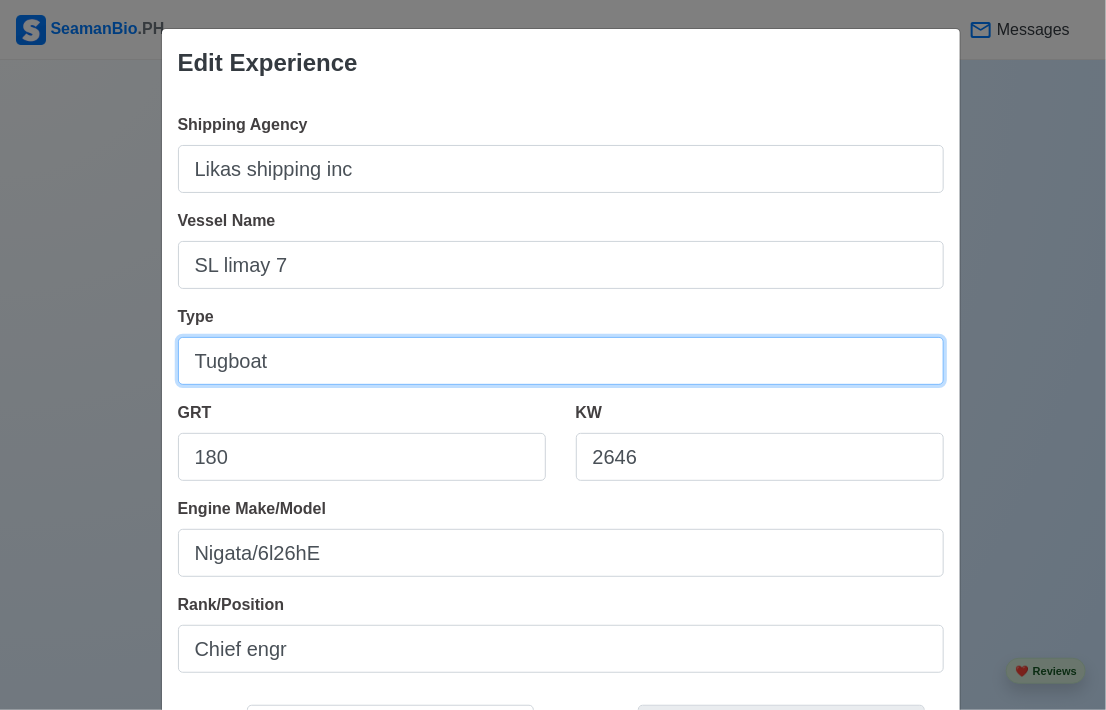 click on "Tugboat" at bounding box center [561, 361] 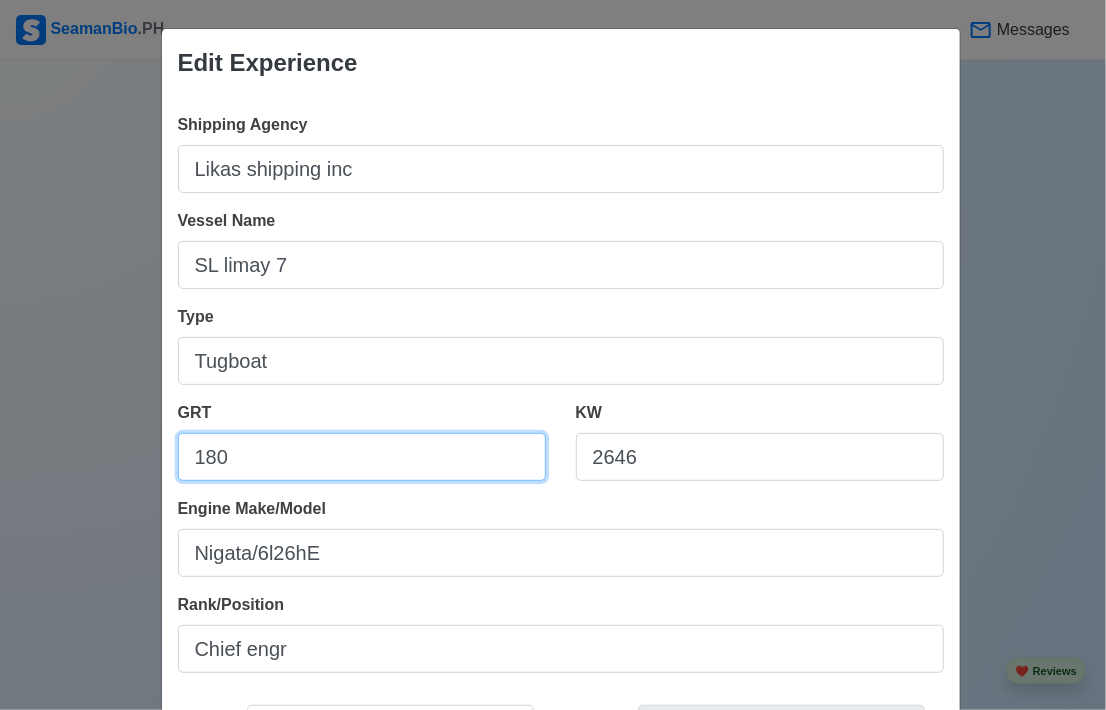 click on "180" at bounding box center [362, 457] 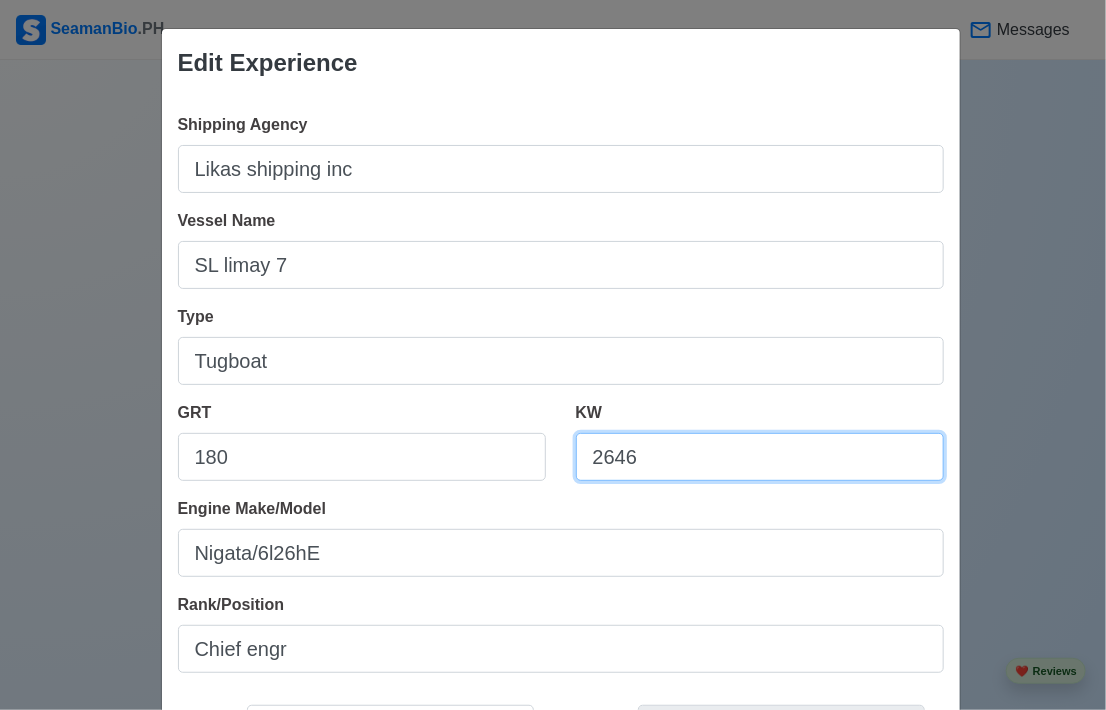 click on "2646" at bounding box center [760, 457] 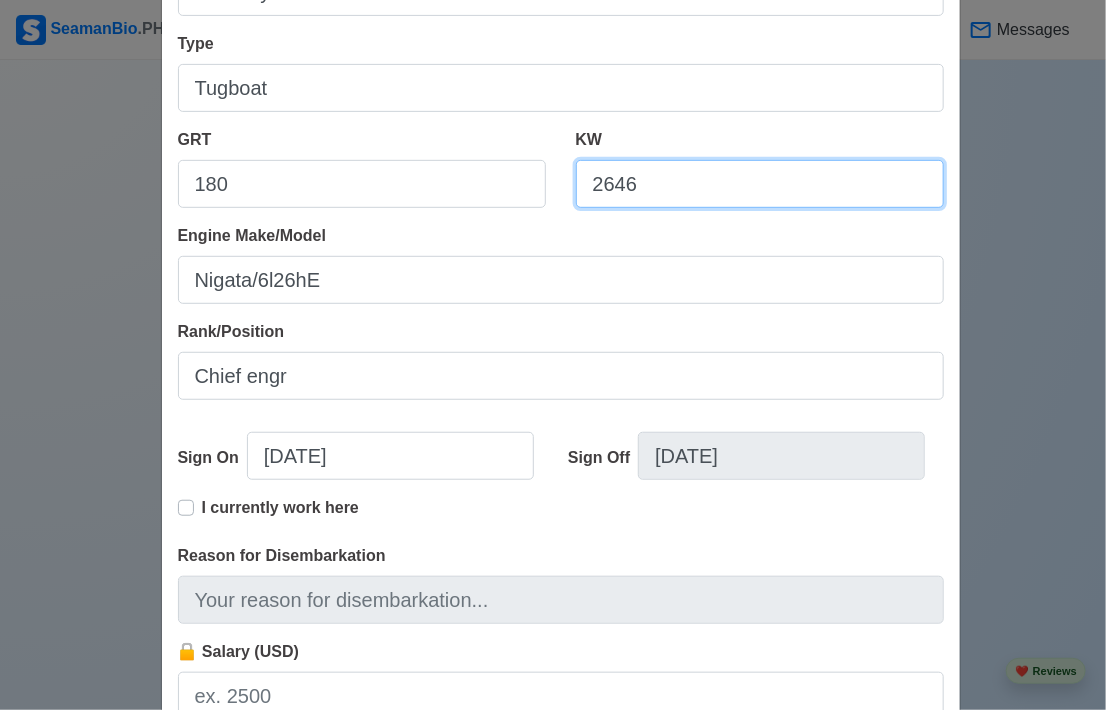 scroll, scrollTop: 300, scrollLeft: 0, axis: vertical 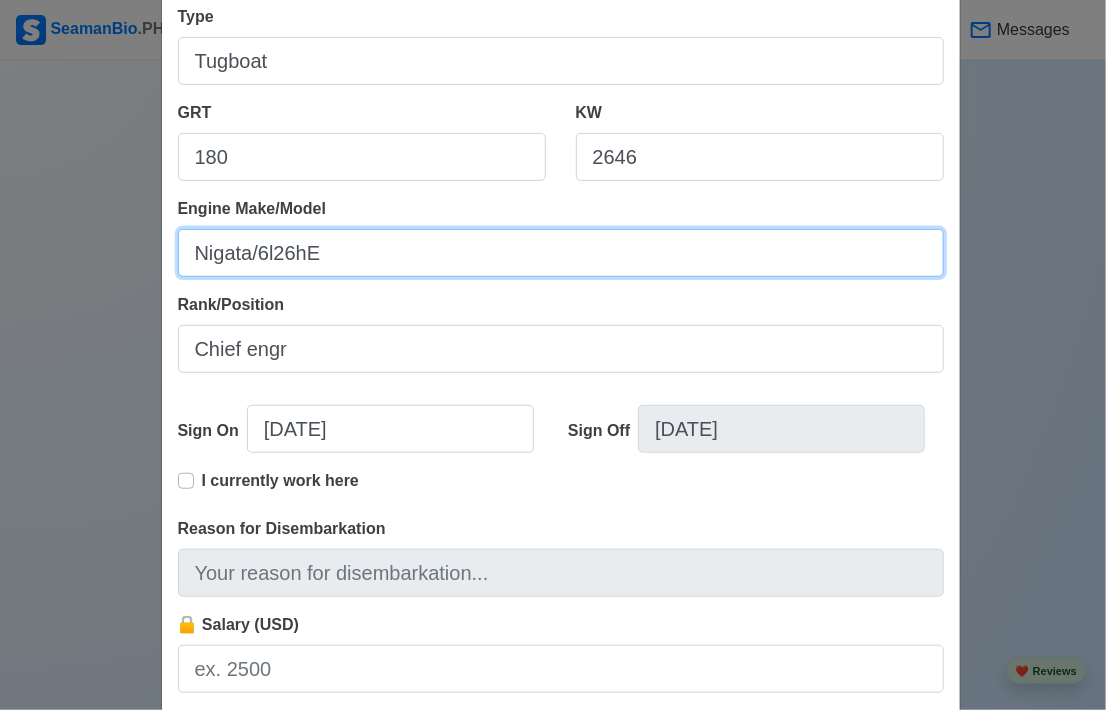 drag, startPoint x: 372, startPoint y: 255, endPoint x: 341, endPoint y: 265, distance: 32.572994 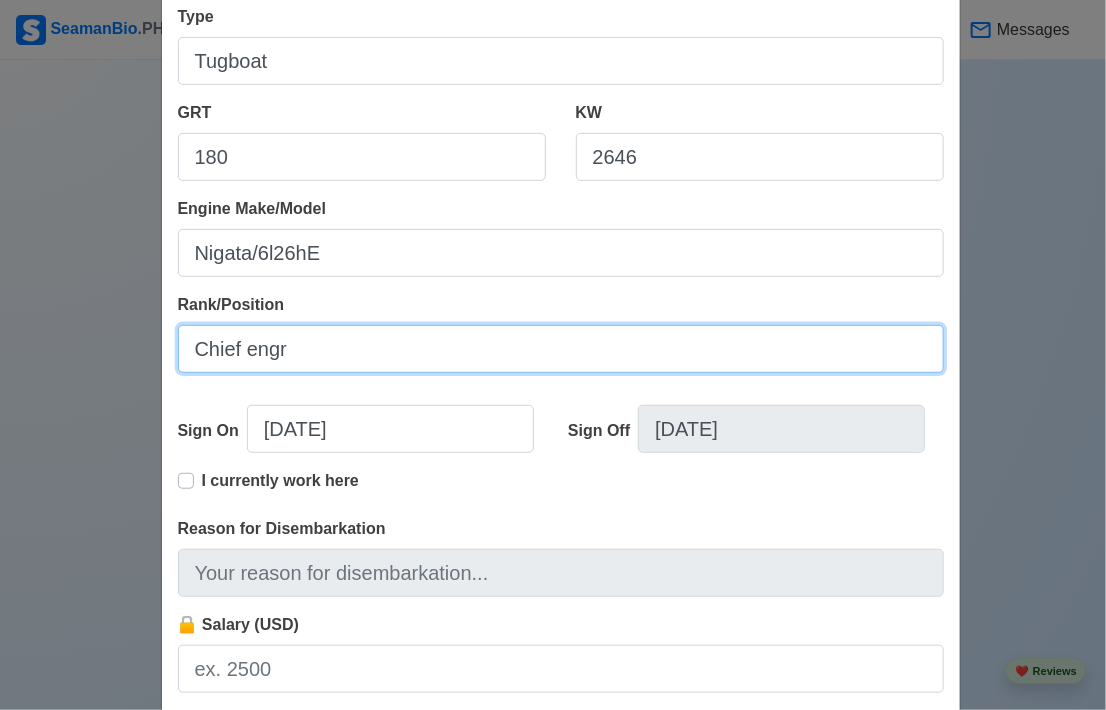 click on "Chief engr" at bounding box center [561, 349] 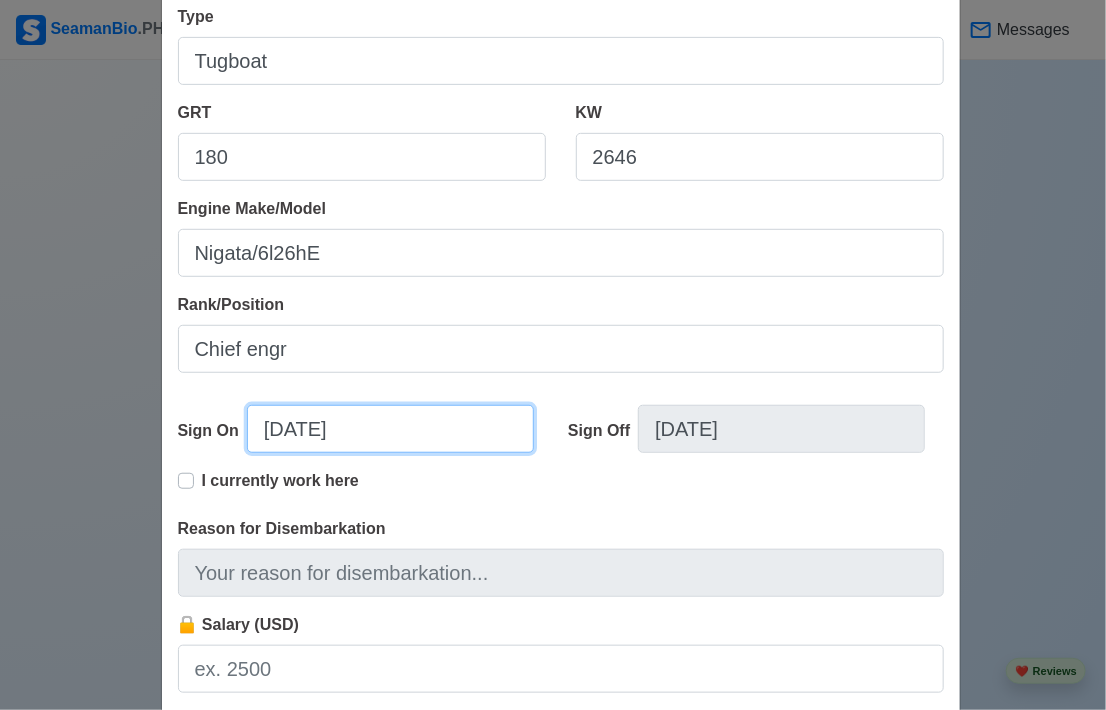 select on "****" 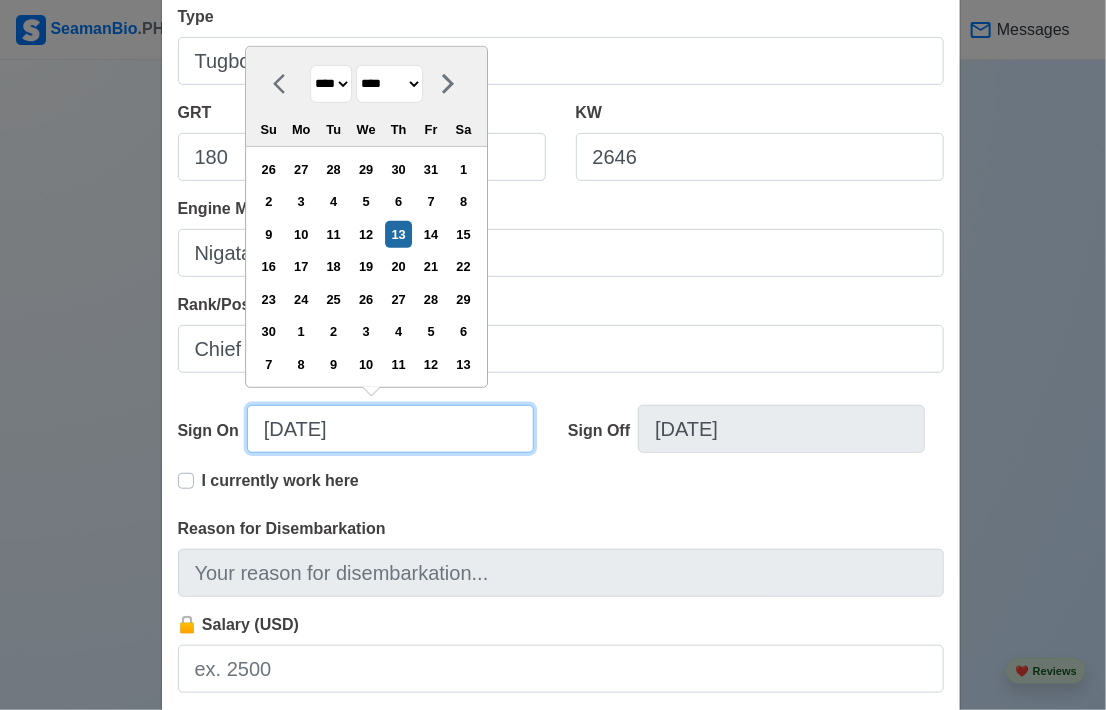 click on "[DATE]" at bounding box center (390, 429) 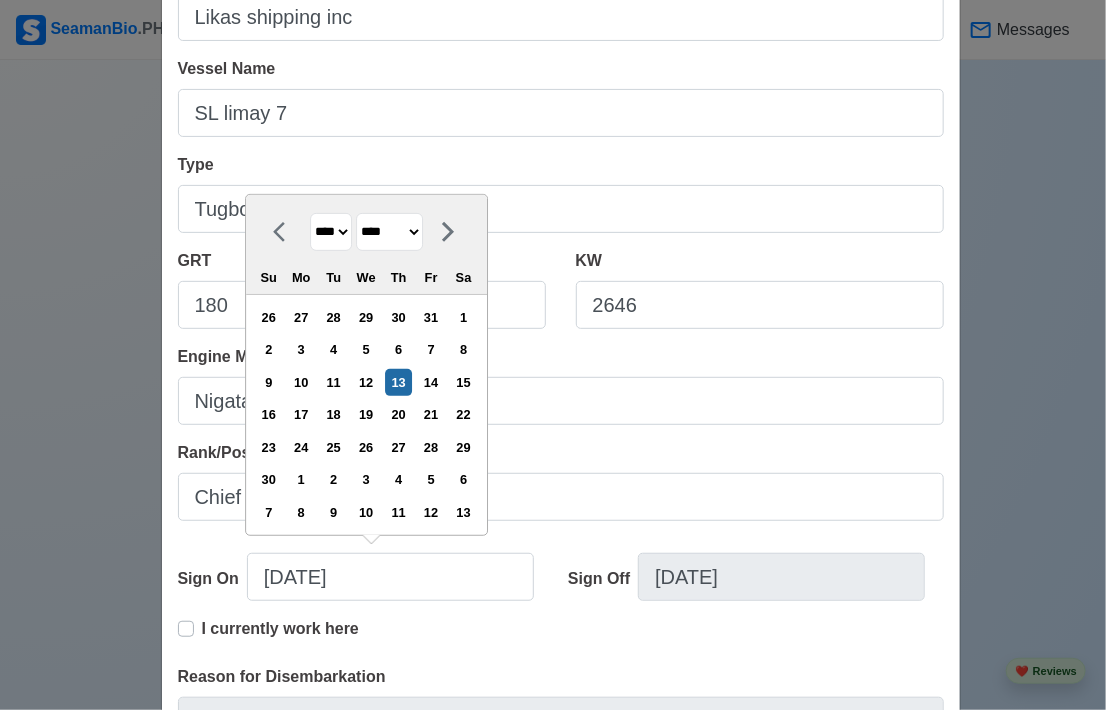 scroll, scrollTop: 0, scrollLeft: 0, axis: both 